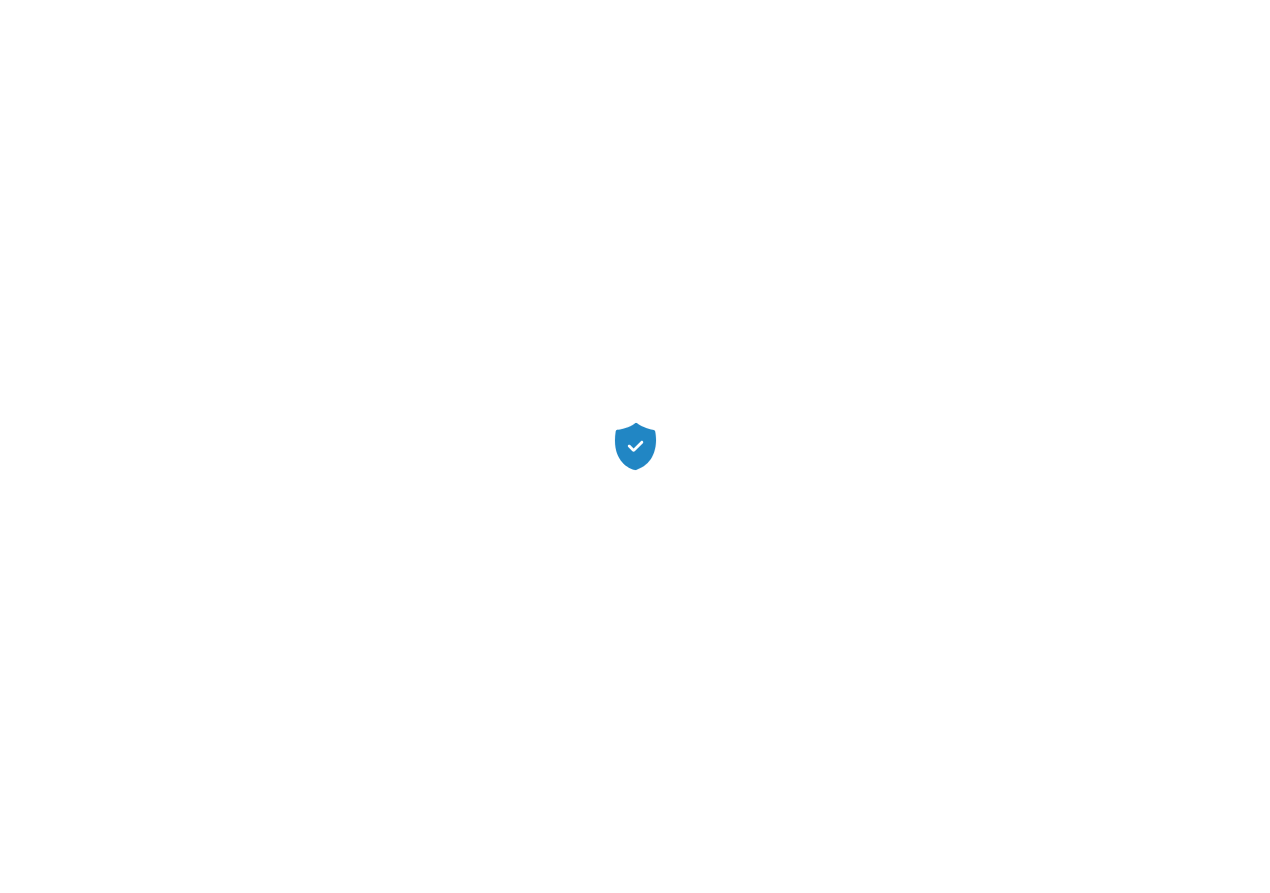 scroll, scrollTop: 0, scrollLeft: 0, axis: both 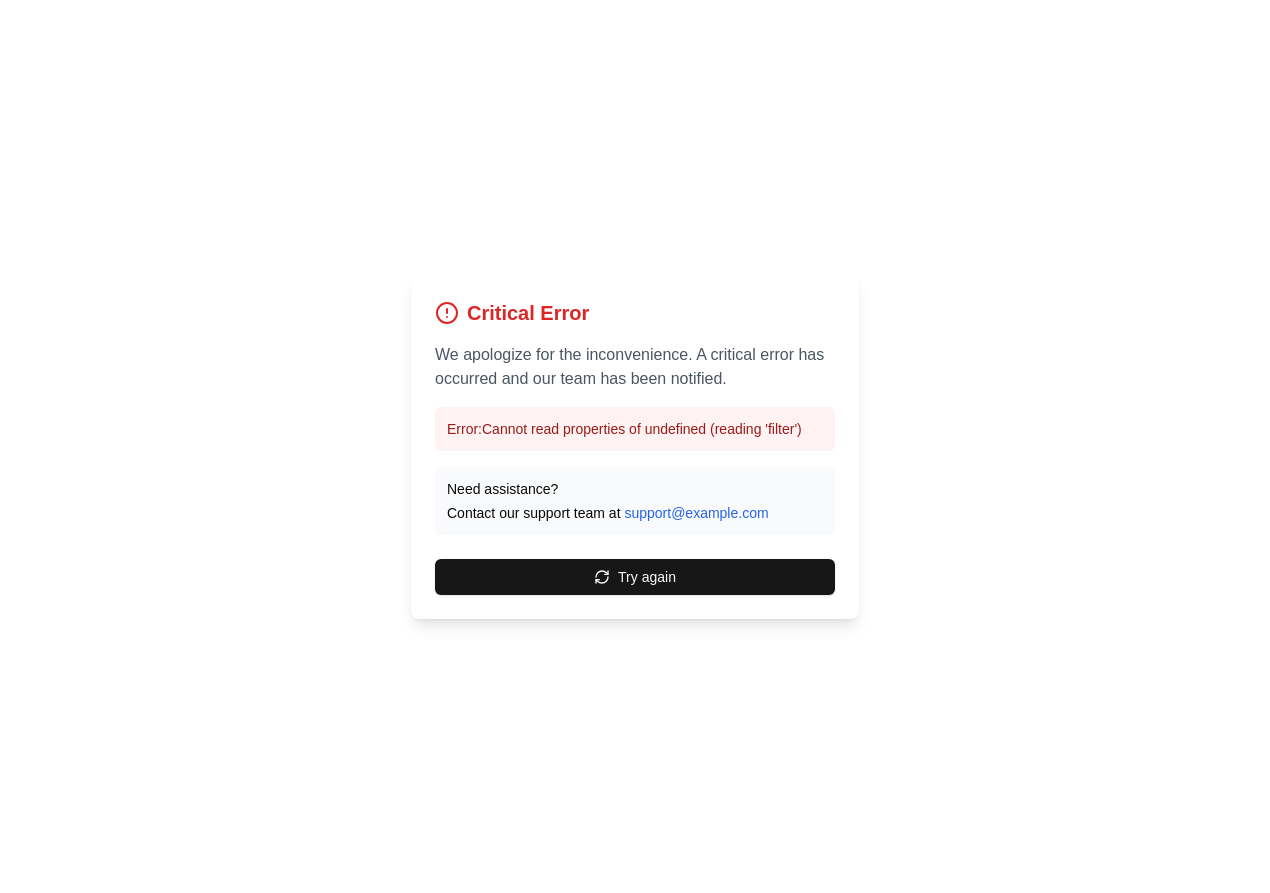 click on "Critical Error We apologize for the inconvenience. A critical error has occurred and our team has been notified. Error:  Cannot read properties of undefined (reading 'filter') Need assistance? Contact our support team at   support@example.com Try again" at bounding box center (635, 446) 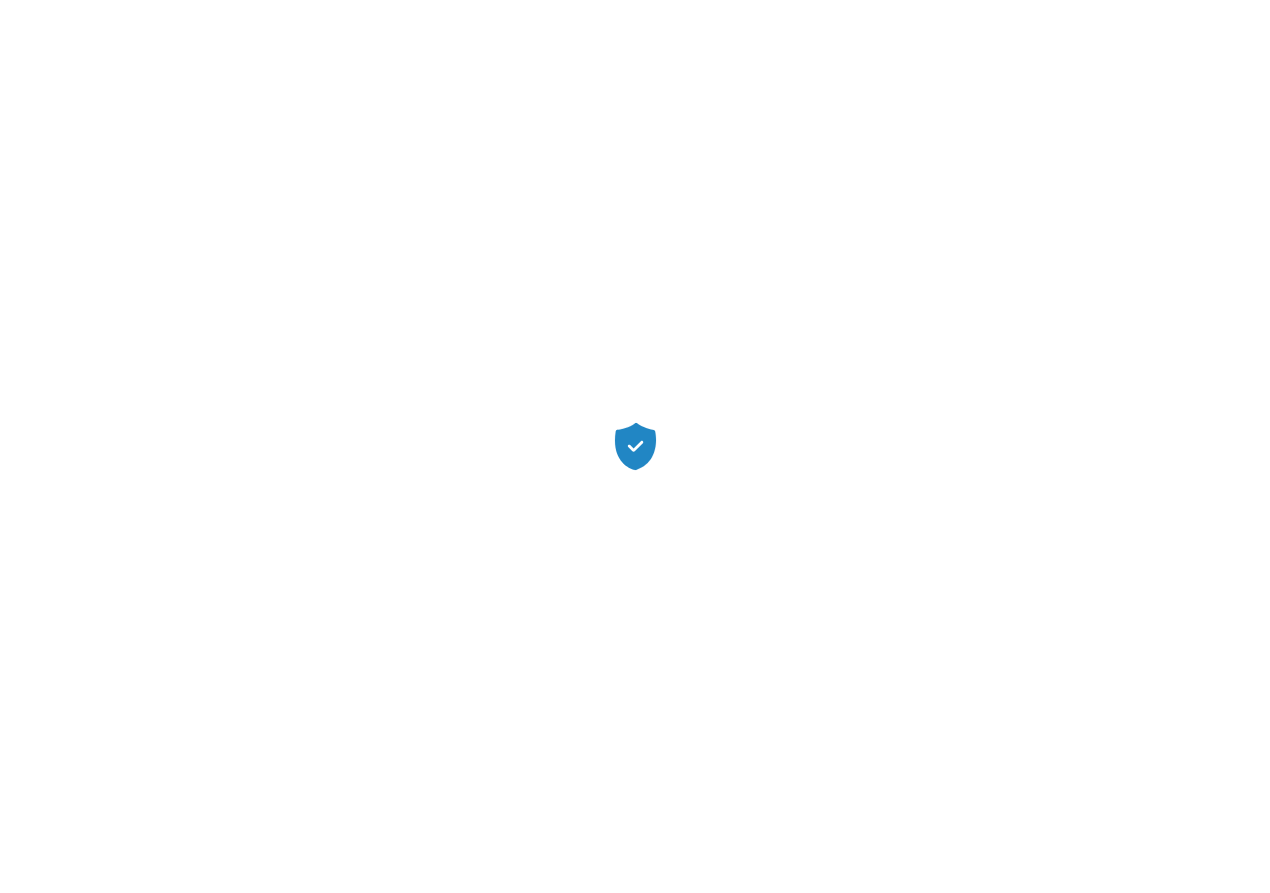 scroll, scrollTop: 0, scrollLeft: 0, axis: both 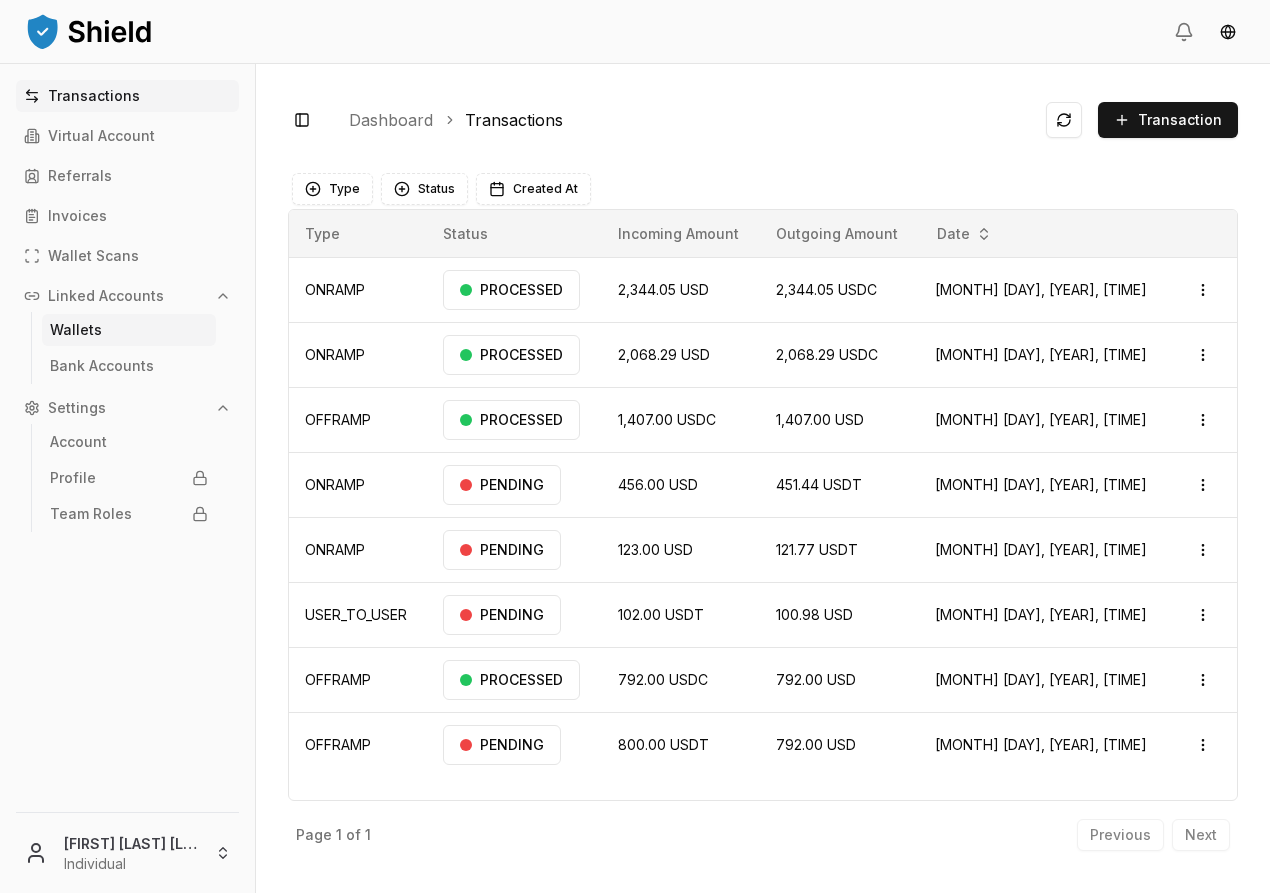 click on "Wallets" at bounding box center [129, 330] 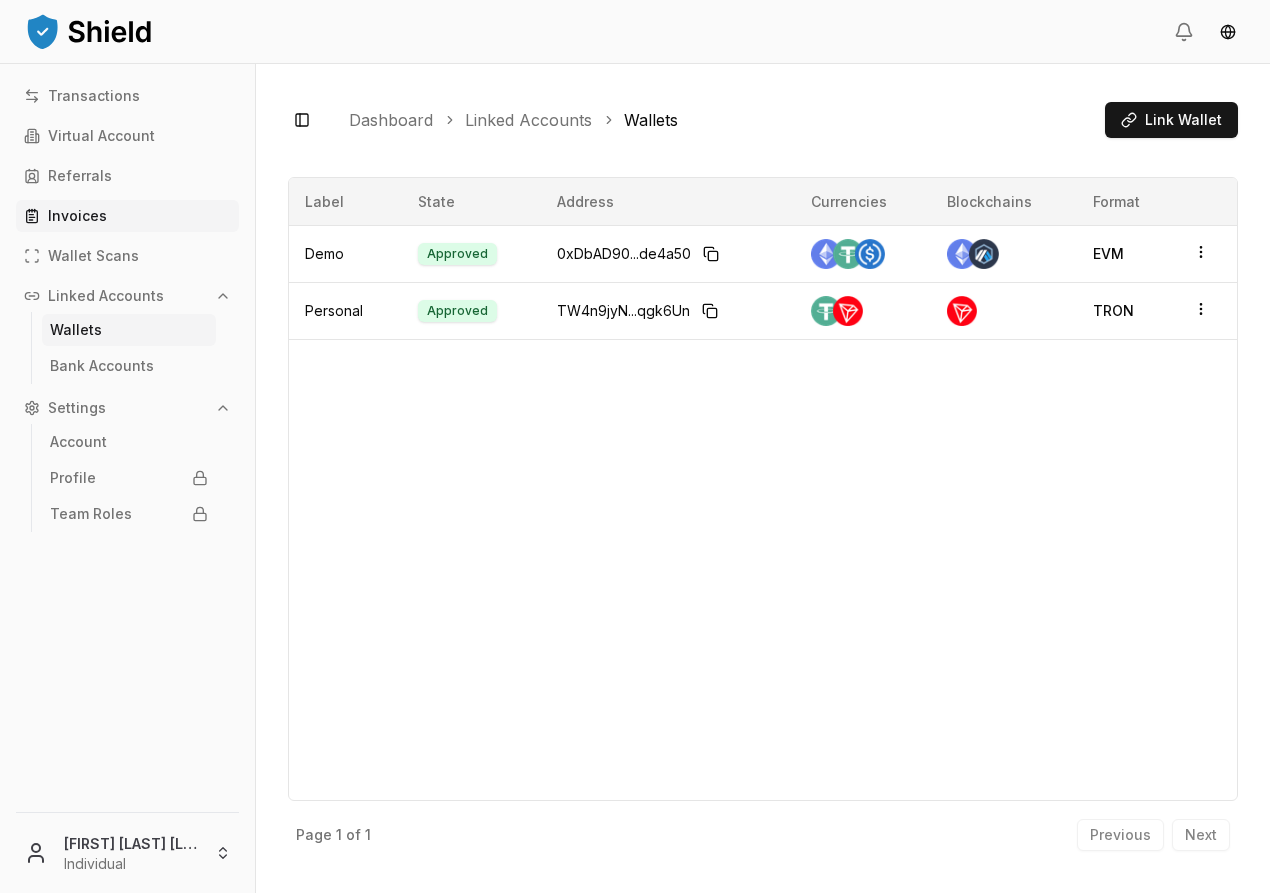 click on "Invoices" at bounding box center (127, 216) 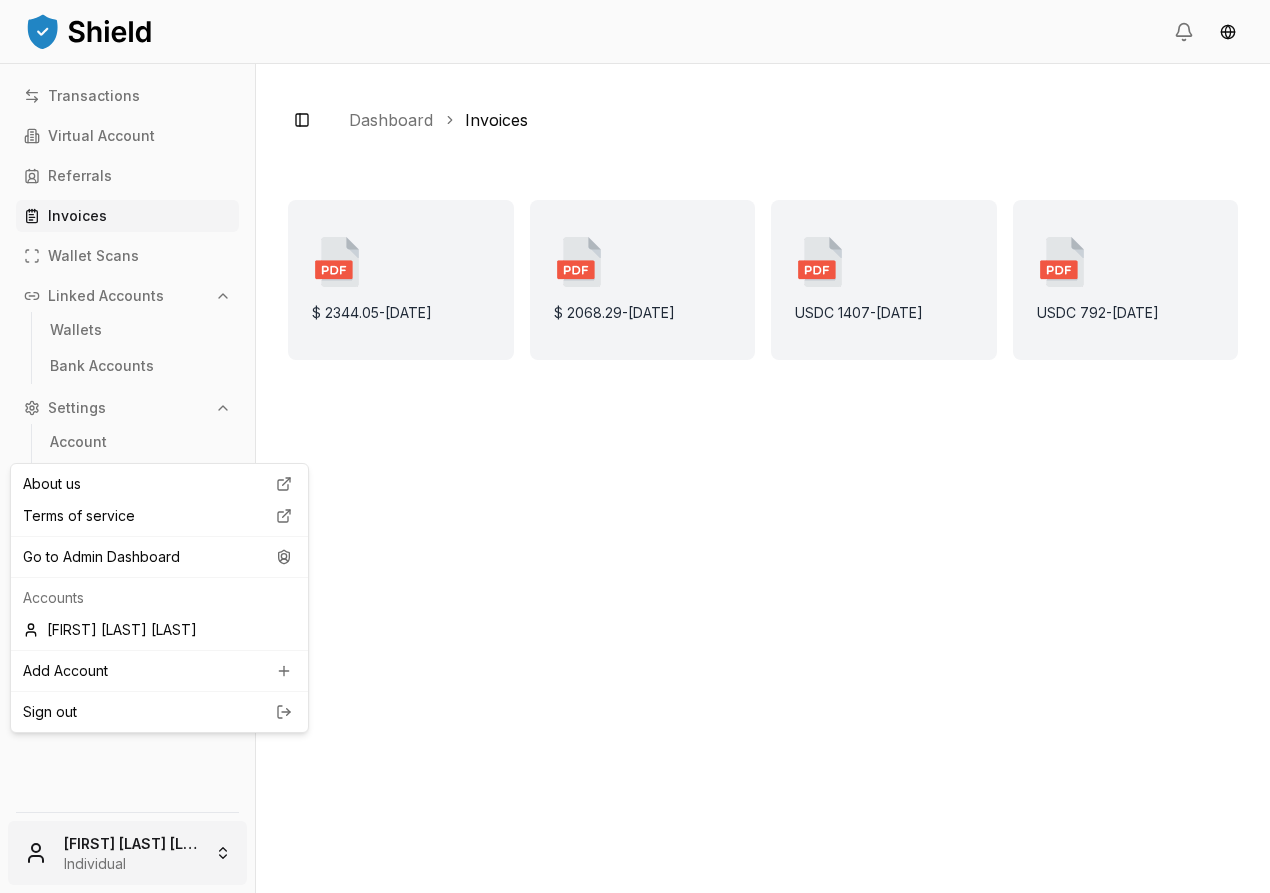 click on "Transactions Virtual Account Referrals Invoices Wallet Scans Linked Accounts Wallets Bank Accounts Settings Account Profile Team Roles [FIRST] [LAST] [LAST] Individual Toggle Sidebar Dashboard Invoices $   2344.05  -  [DATE] $   2068.29  -  [DATE] USDC   1407  -  [DATE] USDC   792  -  [DATE] About us Terms of service Go to Admin Dashboard Accounts [FIRST] [LAST] [LAST] Add Account Sign out" at bounding box center [635, 446] 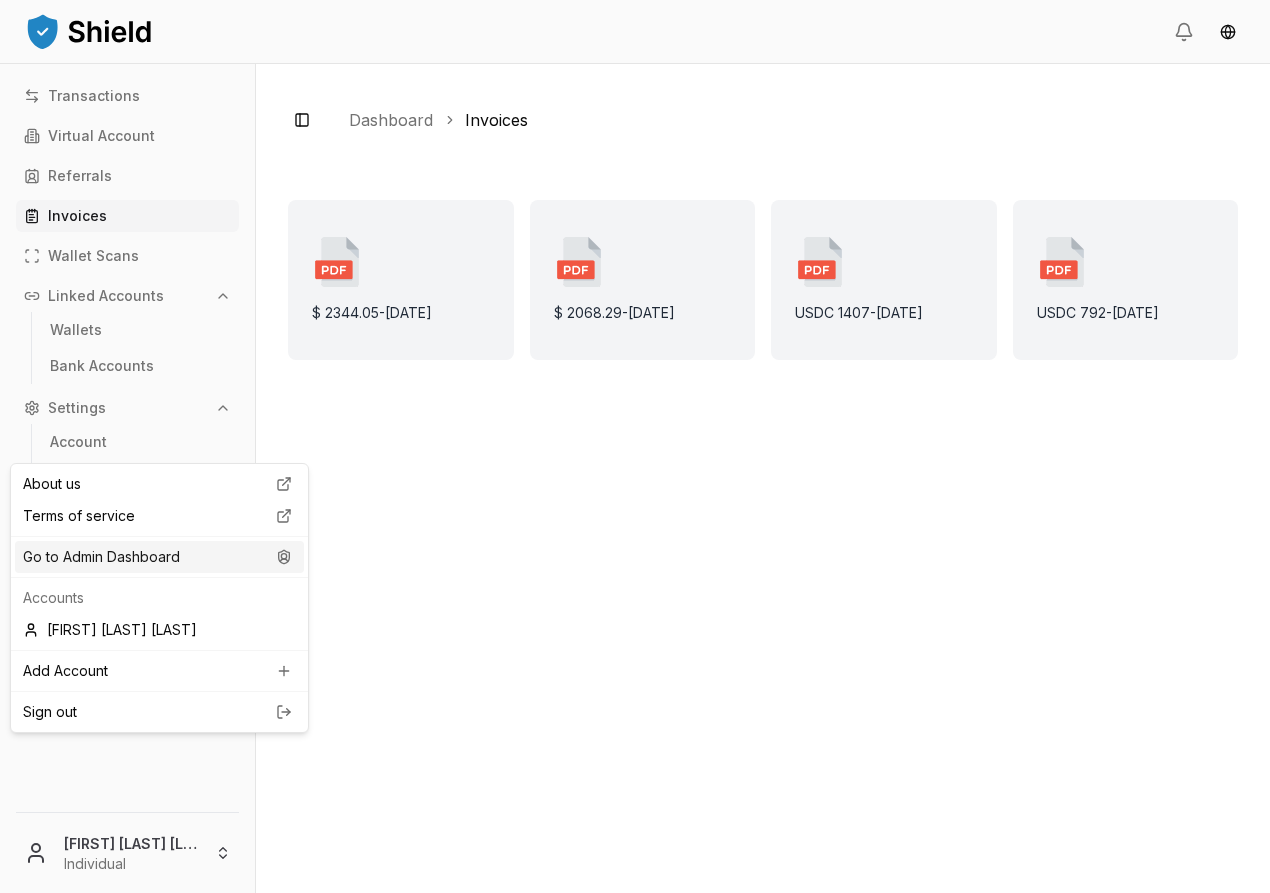 click on "Go to Admin Dashboard" at bounding box center (159, 557) 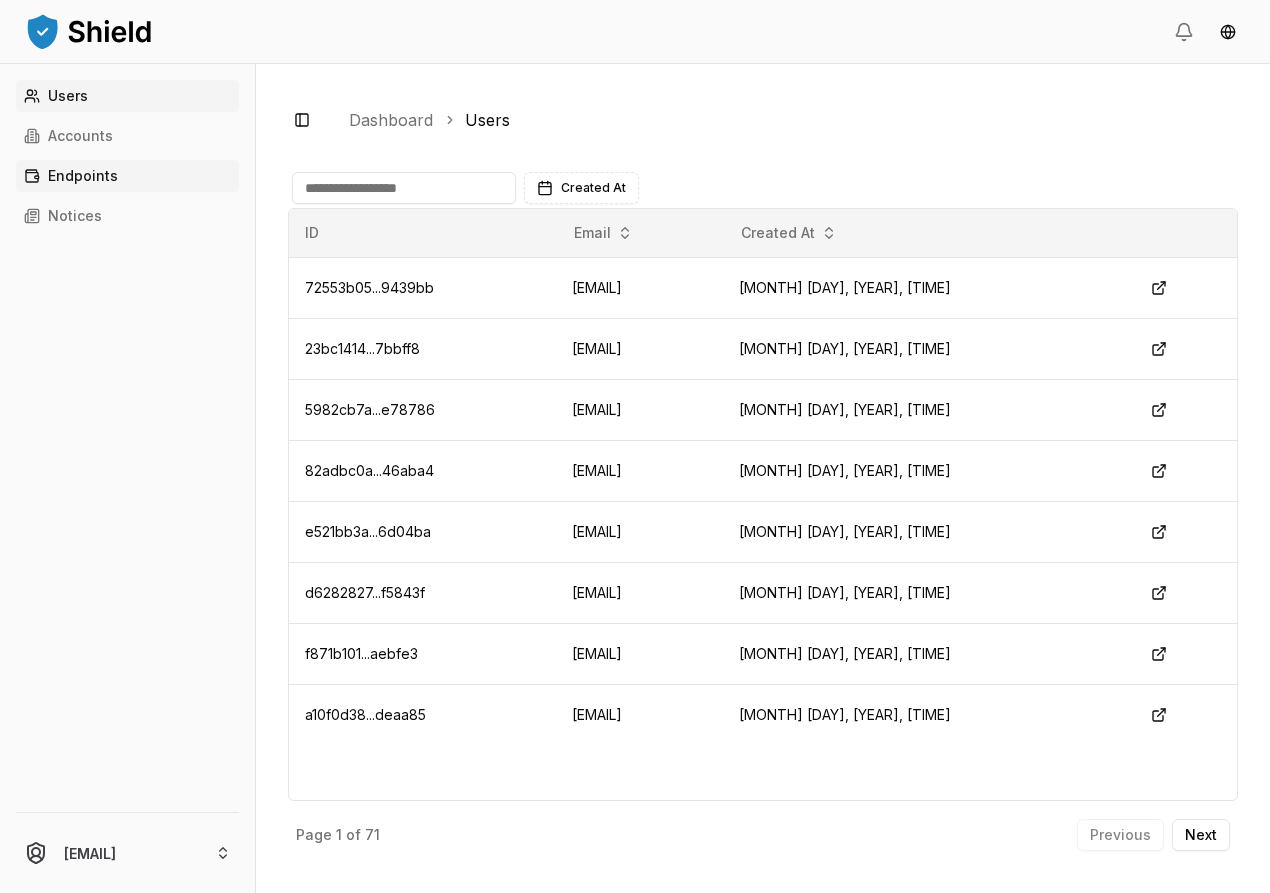 click on "Endpoints" at bounding box center [127, 176] 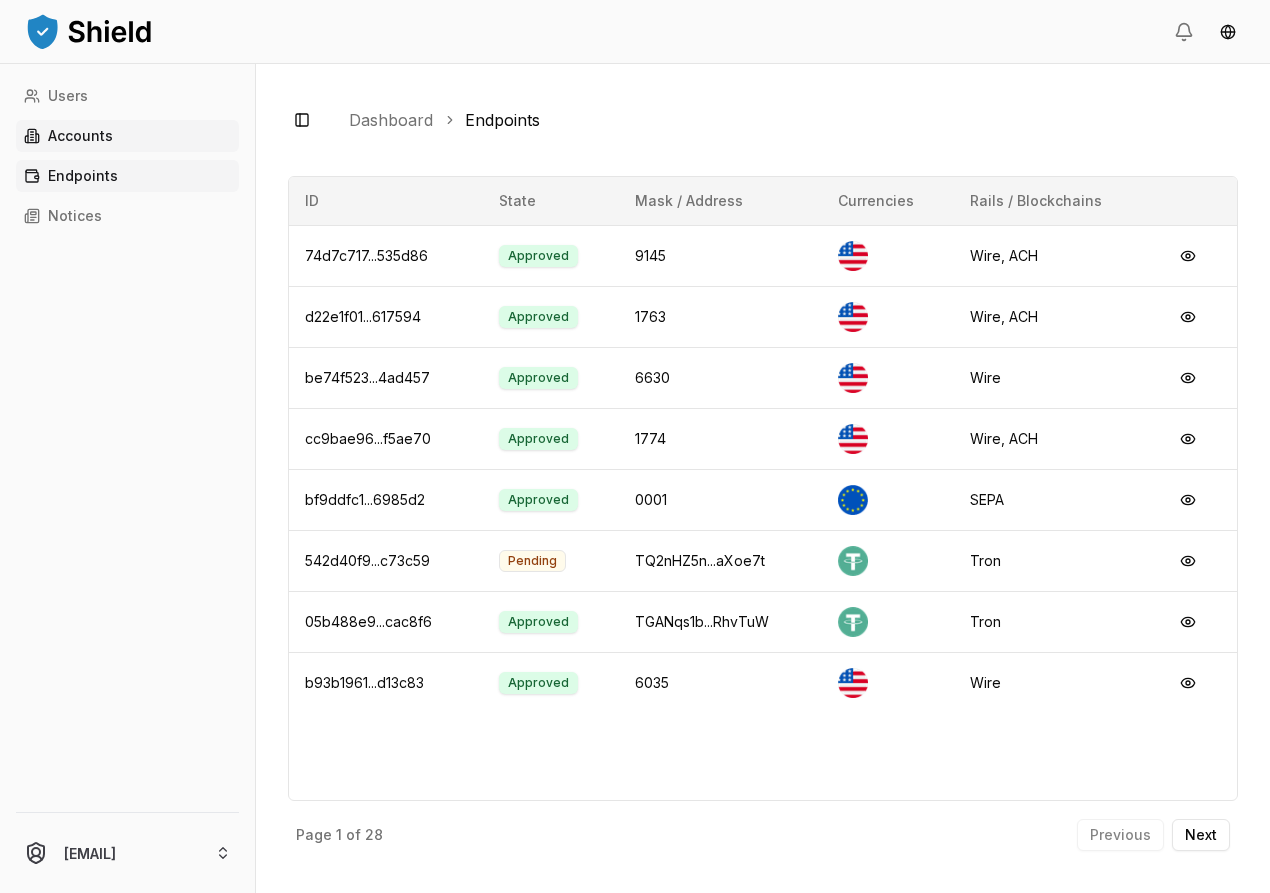 click on "Accounts" at bounding box center [127, 136] 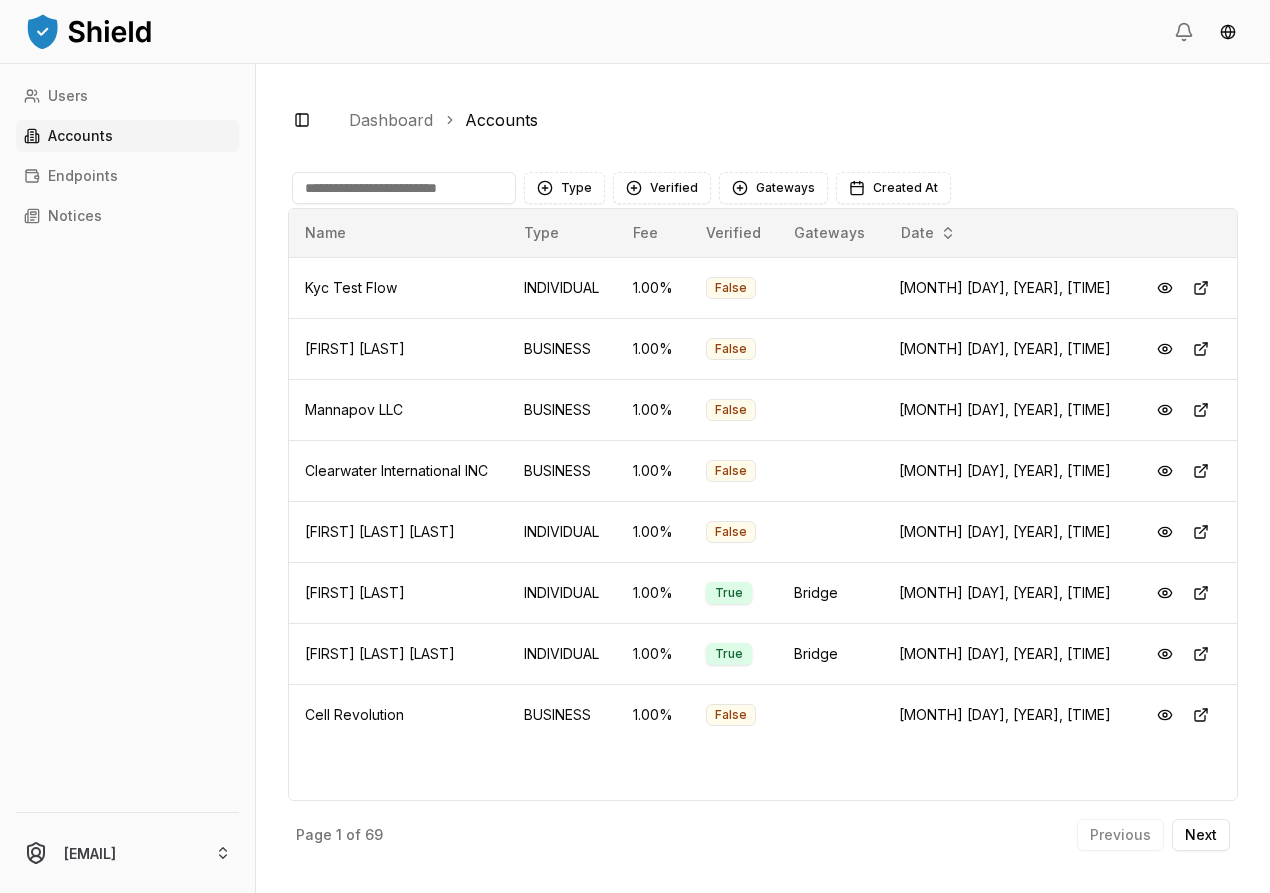 click at bounding box center (404, 188) 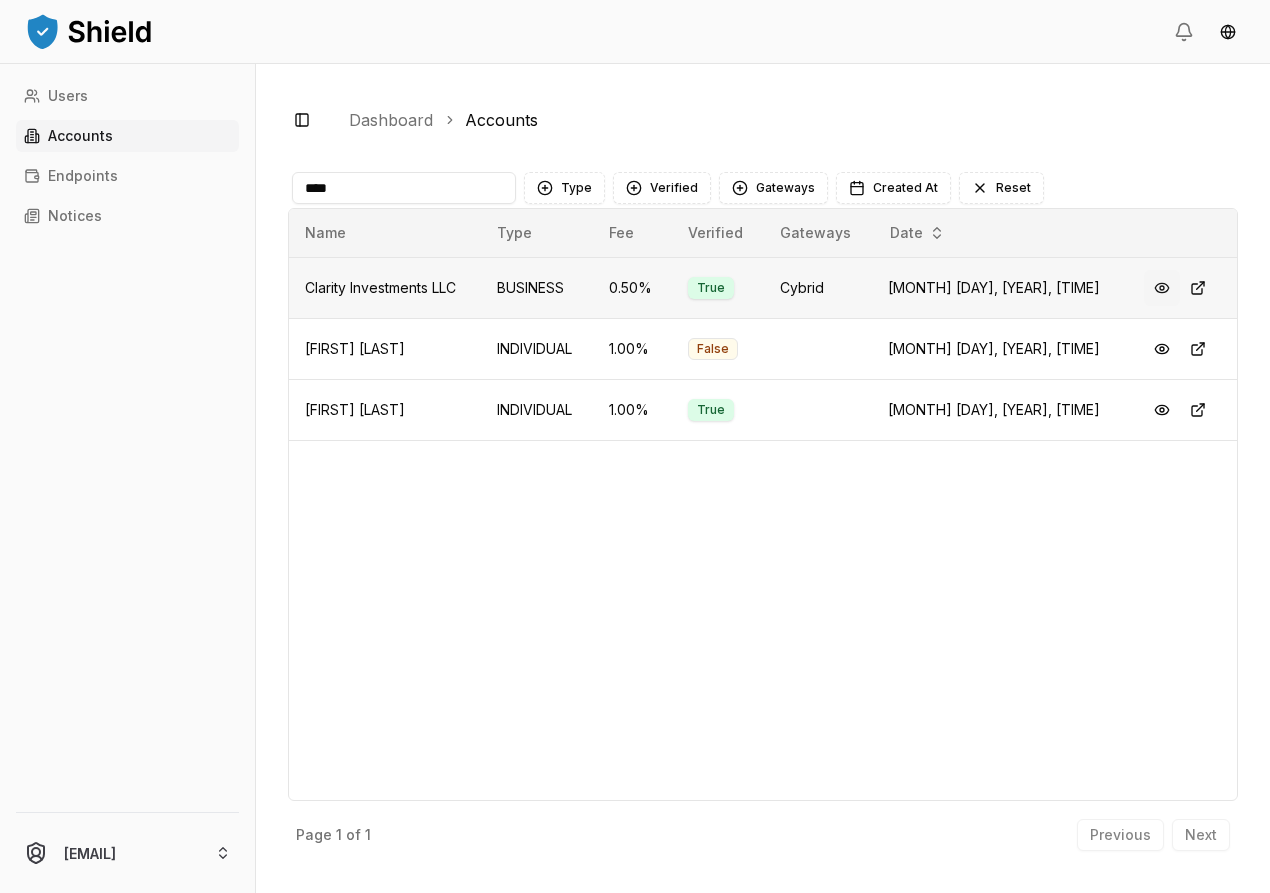 type on "****" 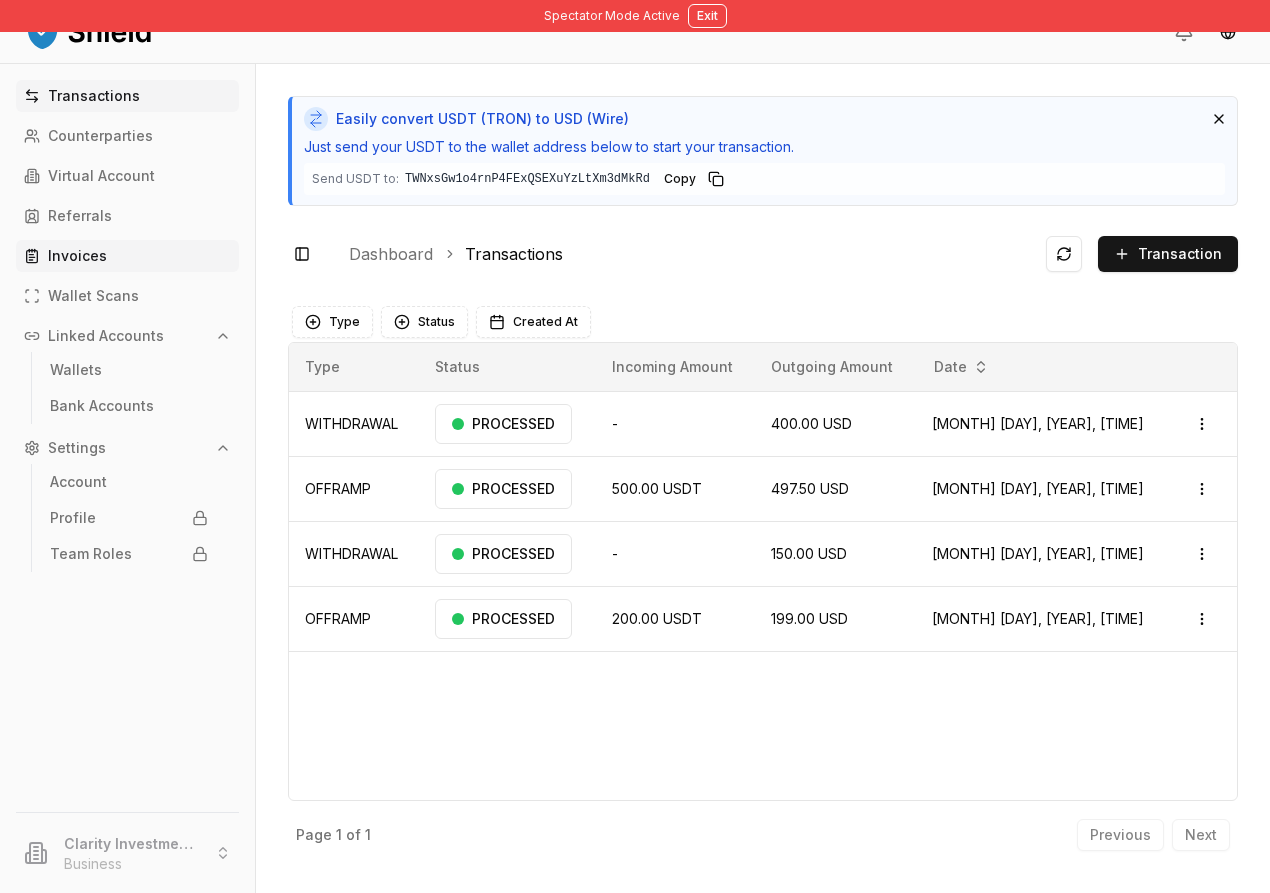 click on "Invoices" at bounding box center [77, 256] 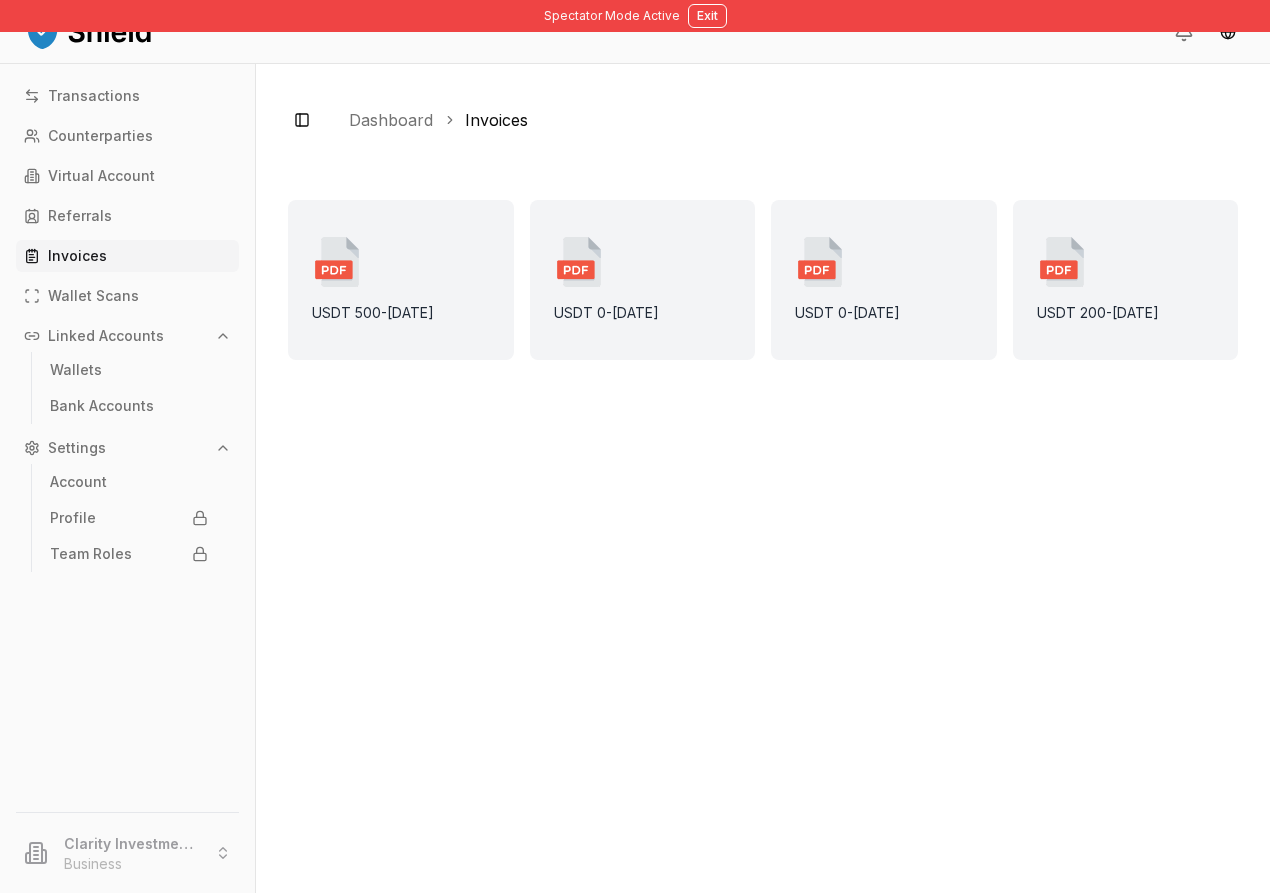 click on "USDT   500  -  [DATE]" at bounding box center (401, 280) 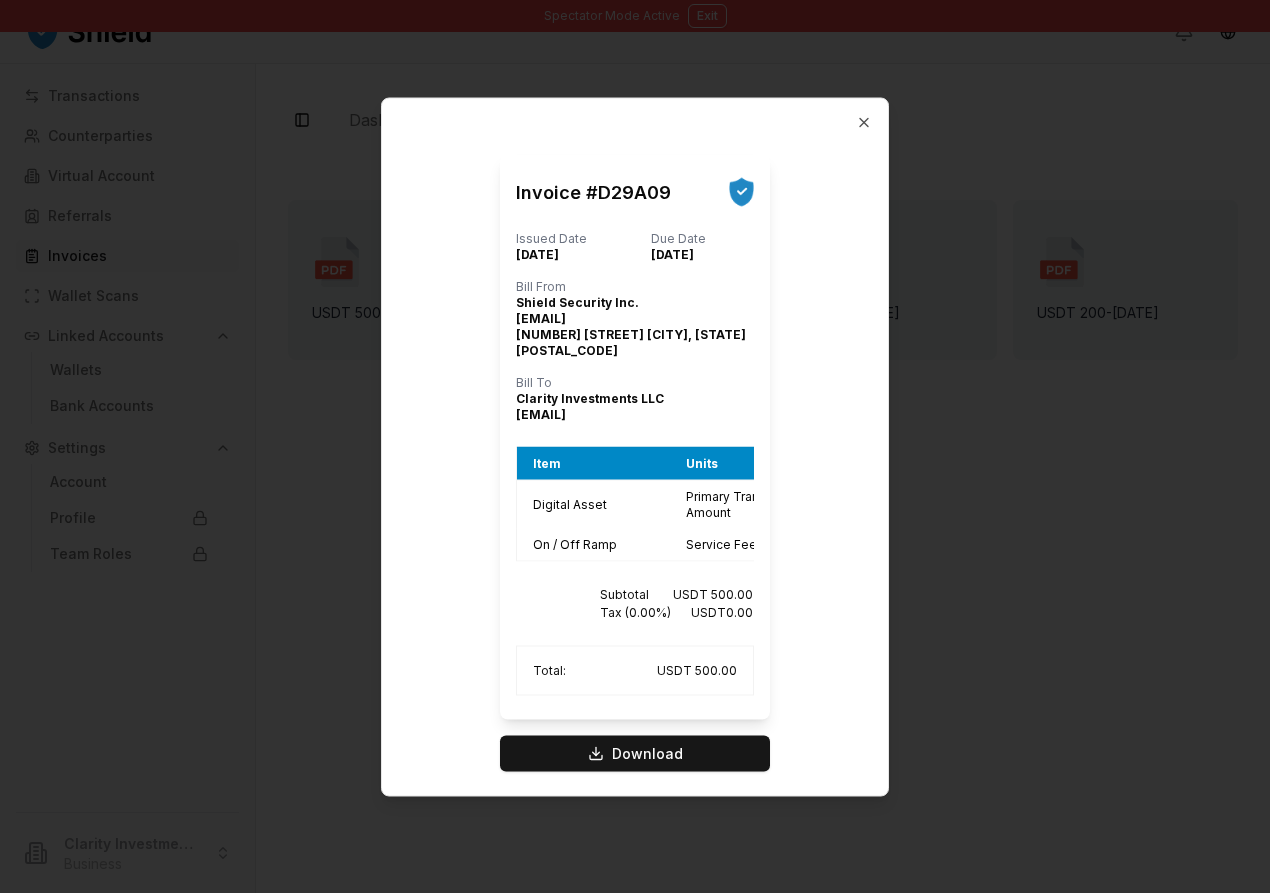 type 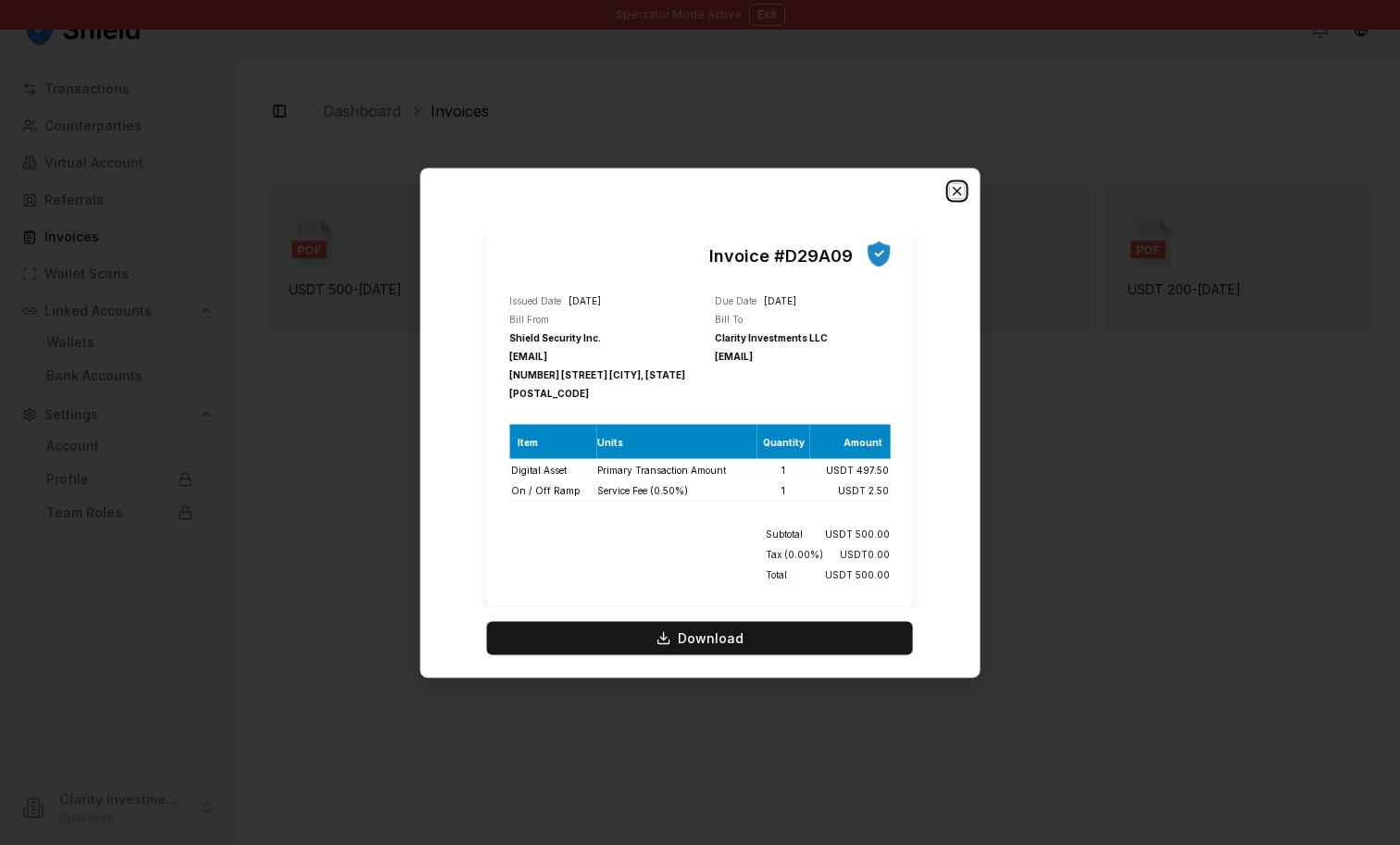 click 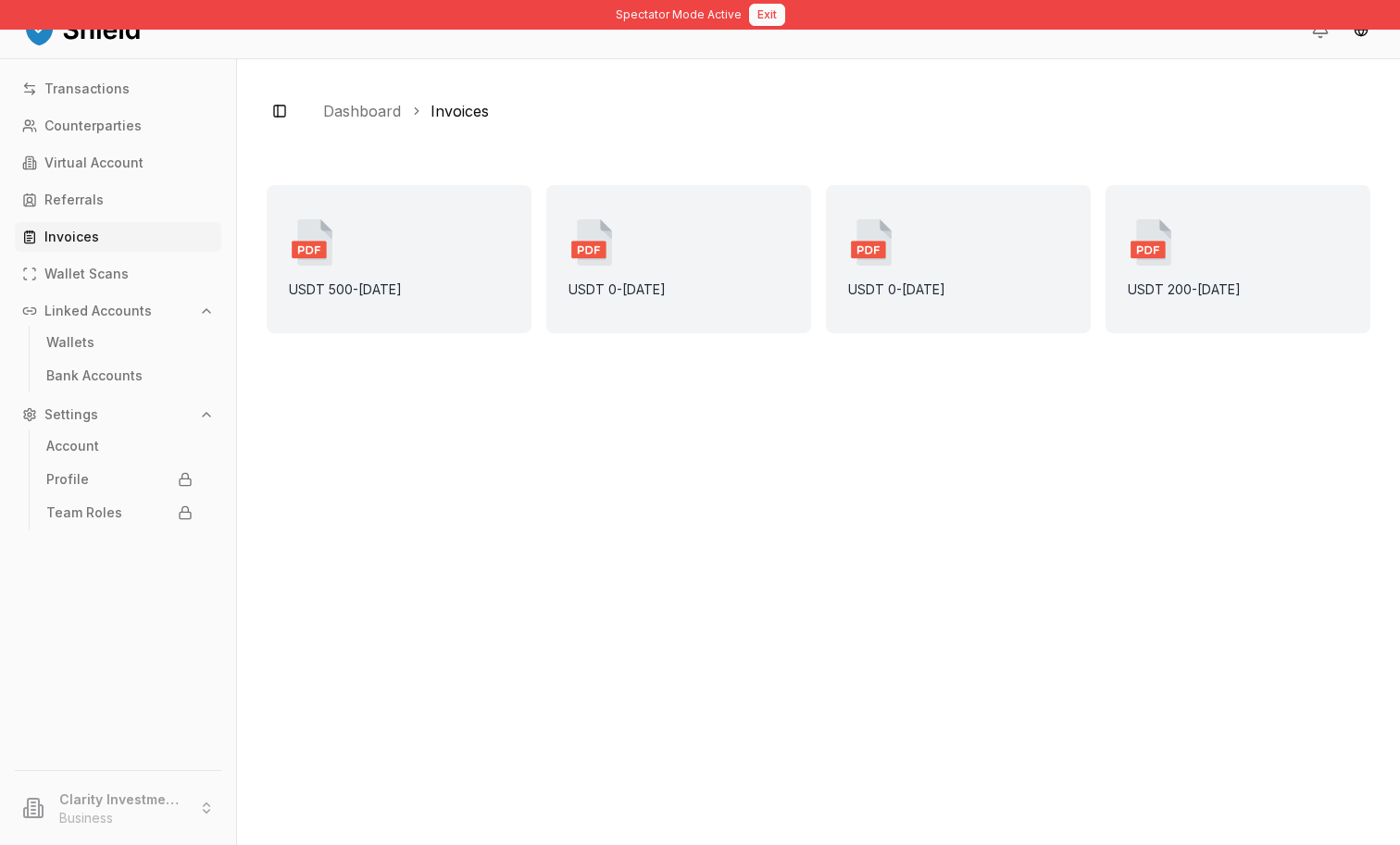 click on "Exit" at bounding box center [767, 15] 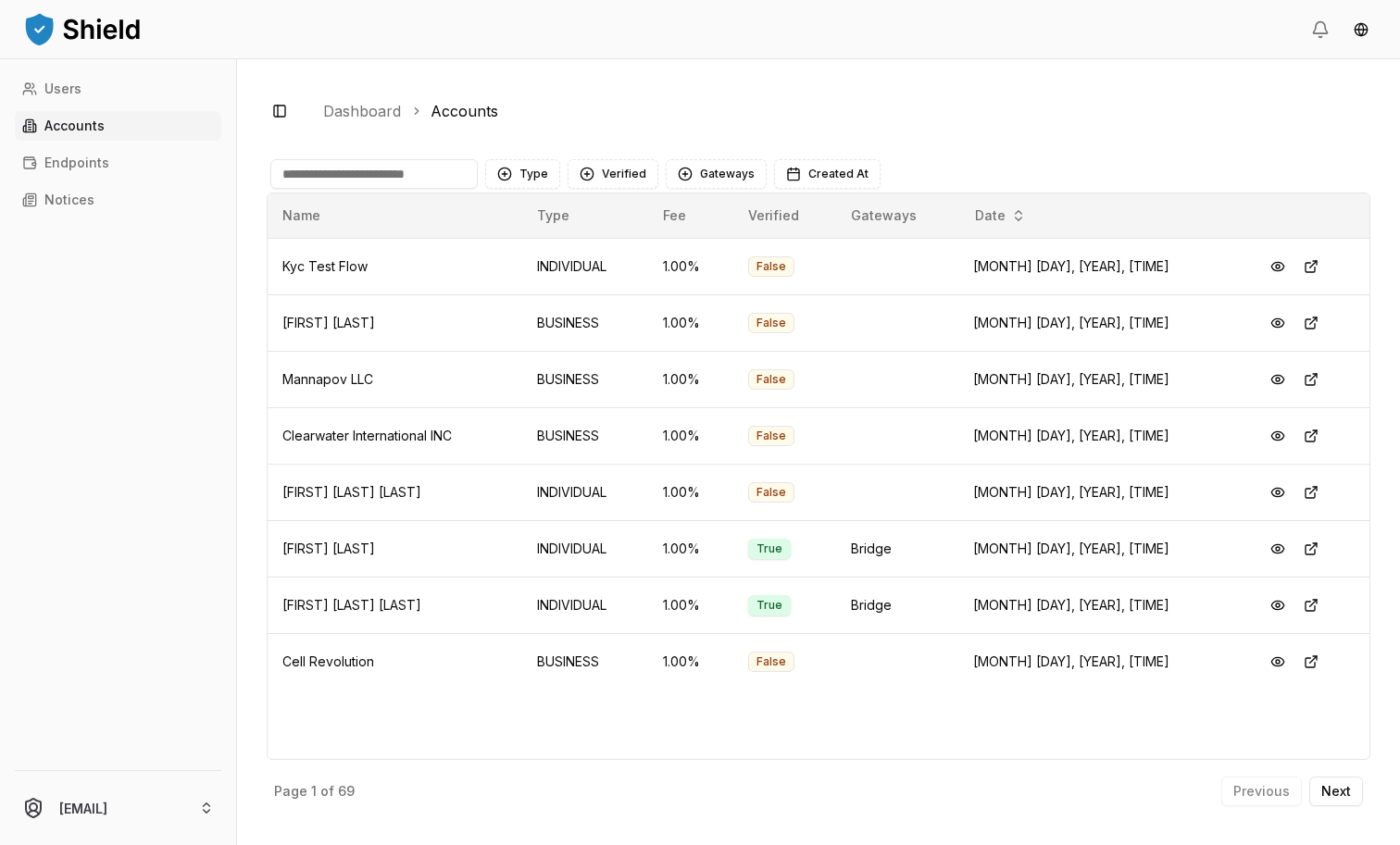 click at bounding box center (374, 174) 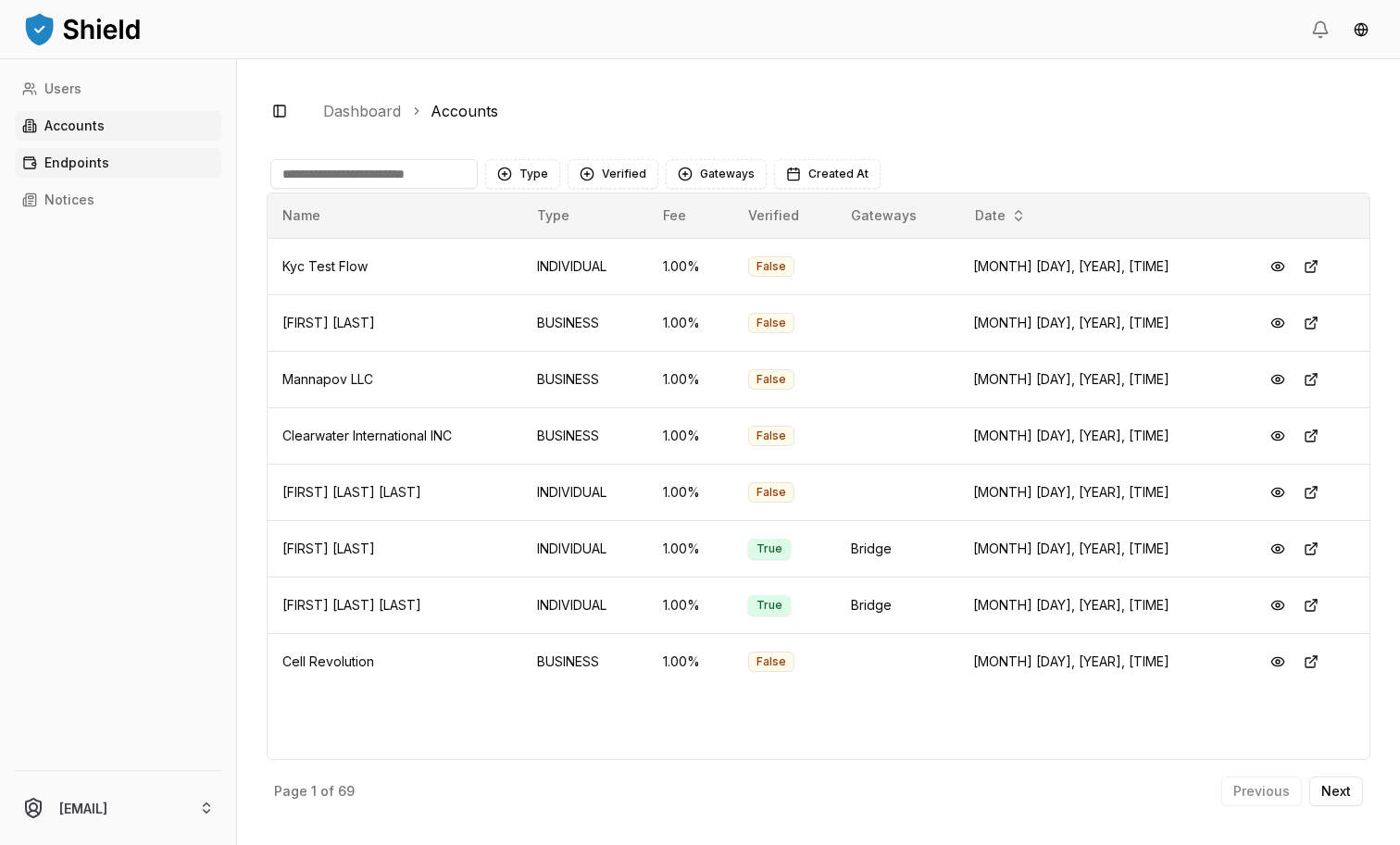 click on "Endpoints" at bounding box center [118, 163] 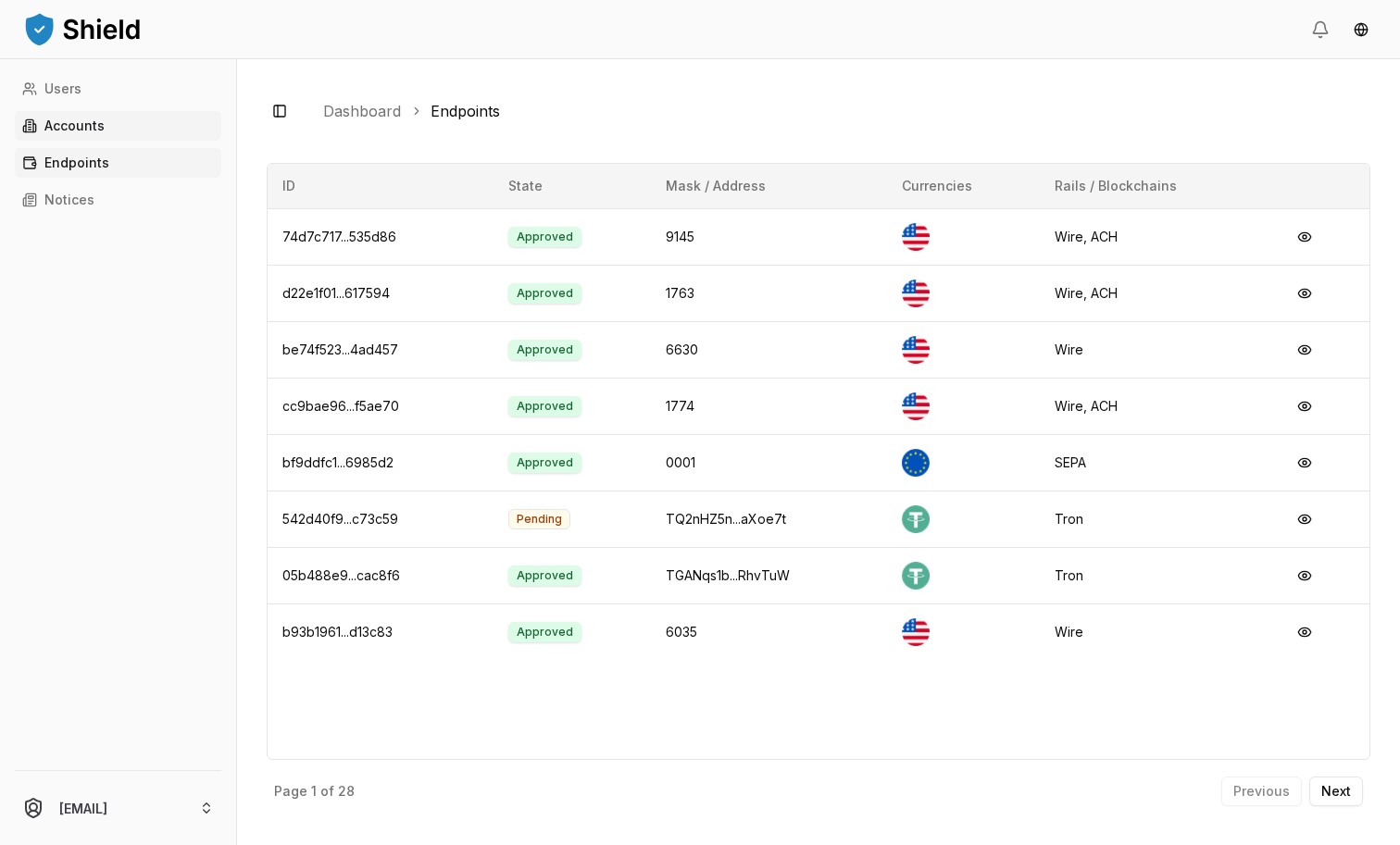 click on "Accounts" at bounding box center (118, 126) 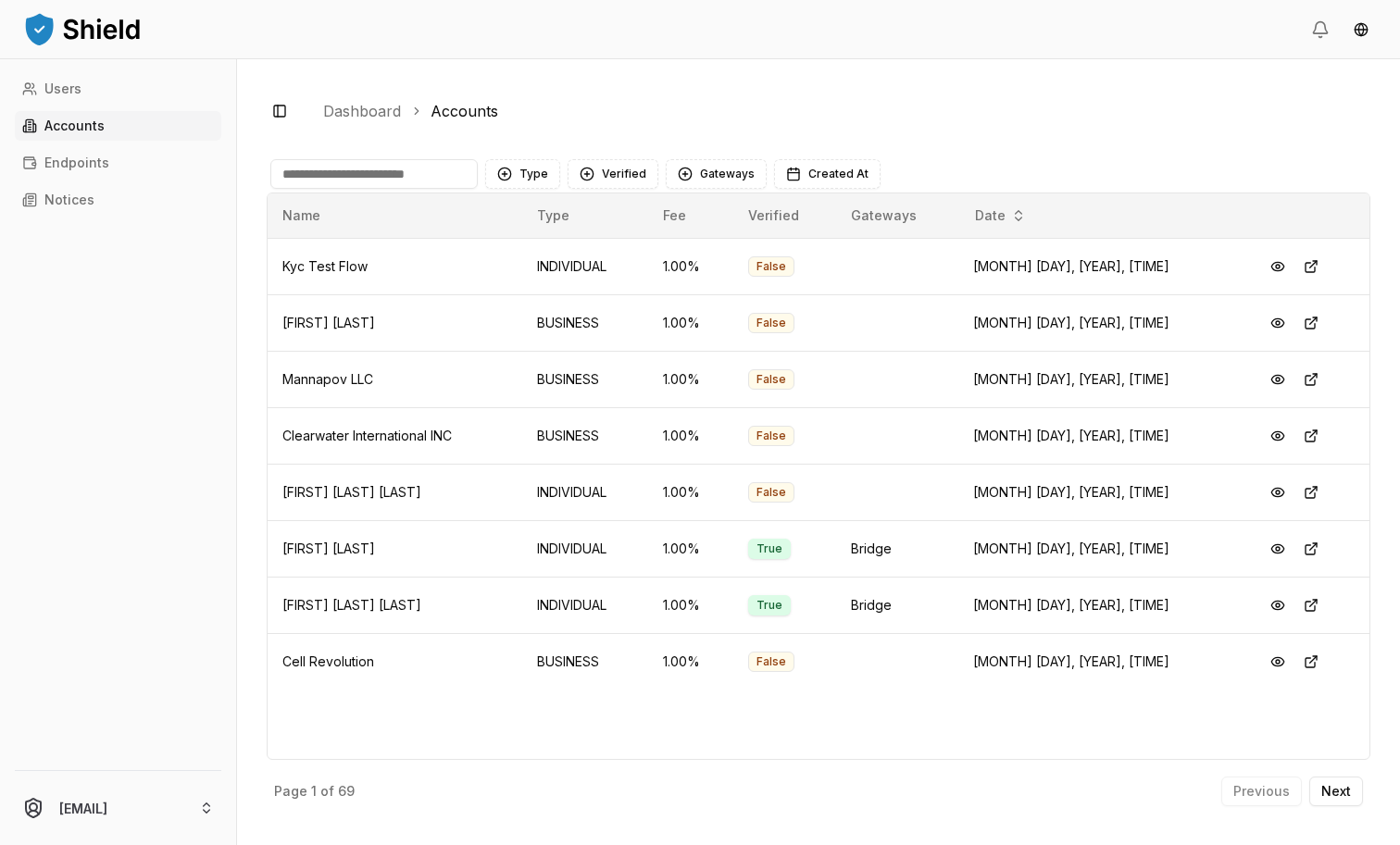 click at bounding box center [374, 174] 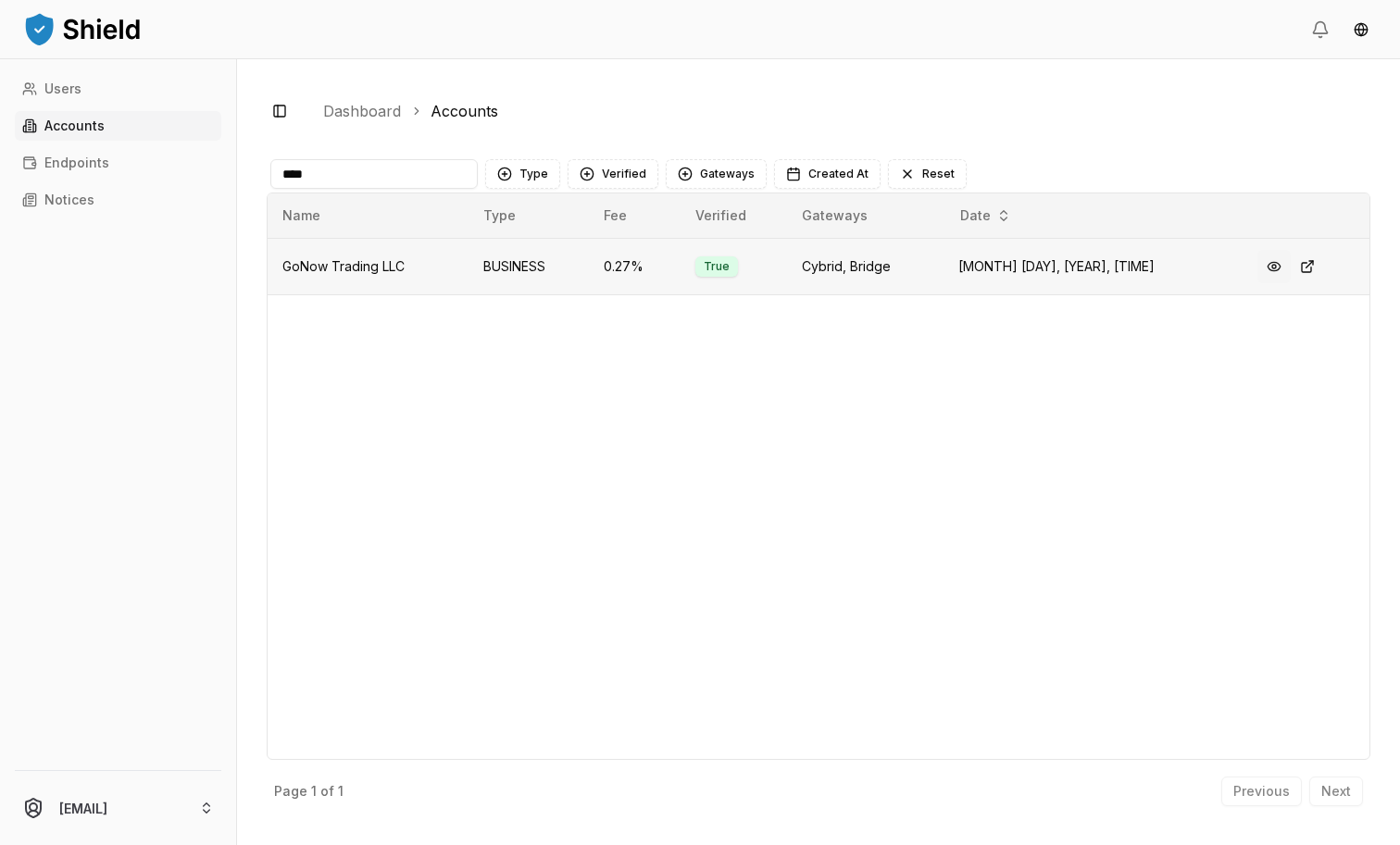 type on "****" 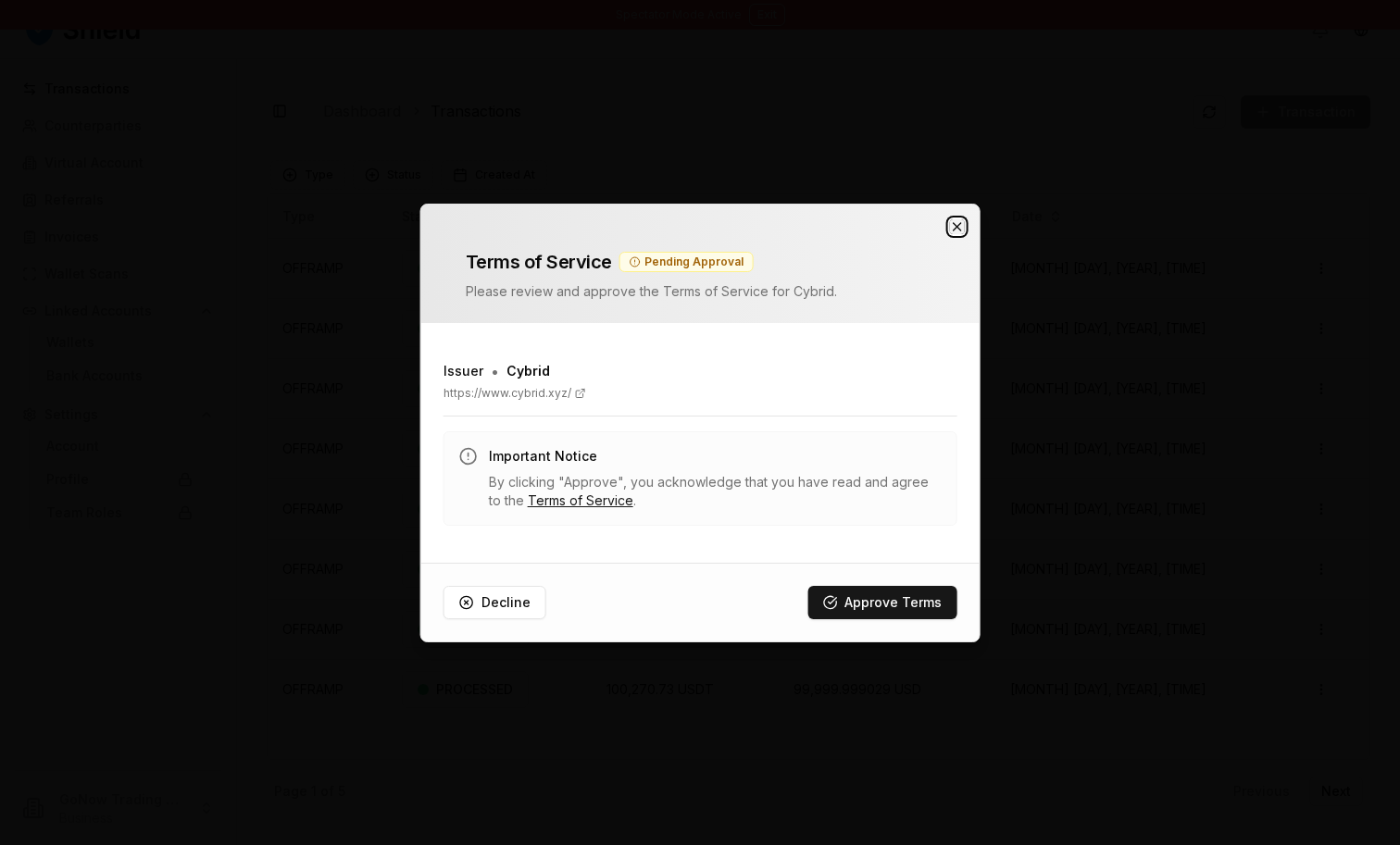 click 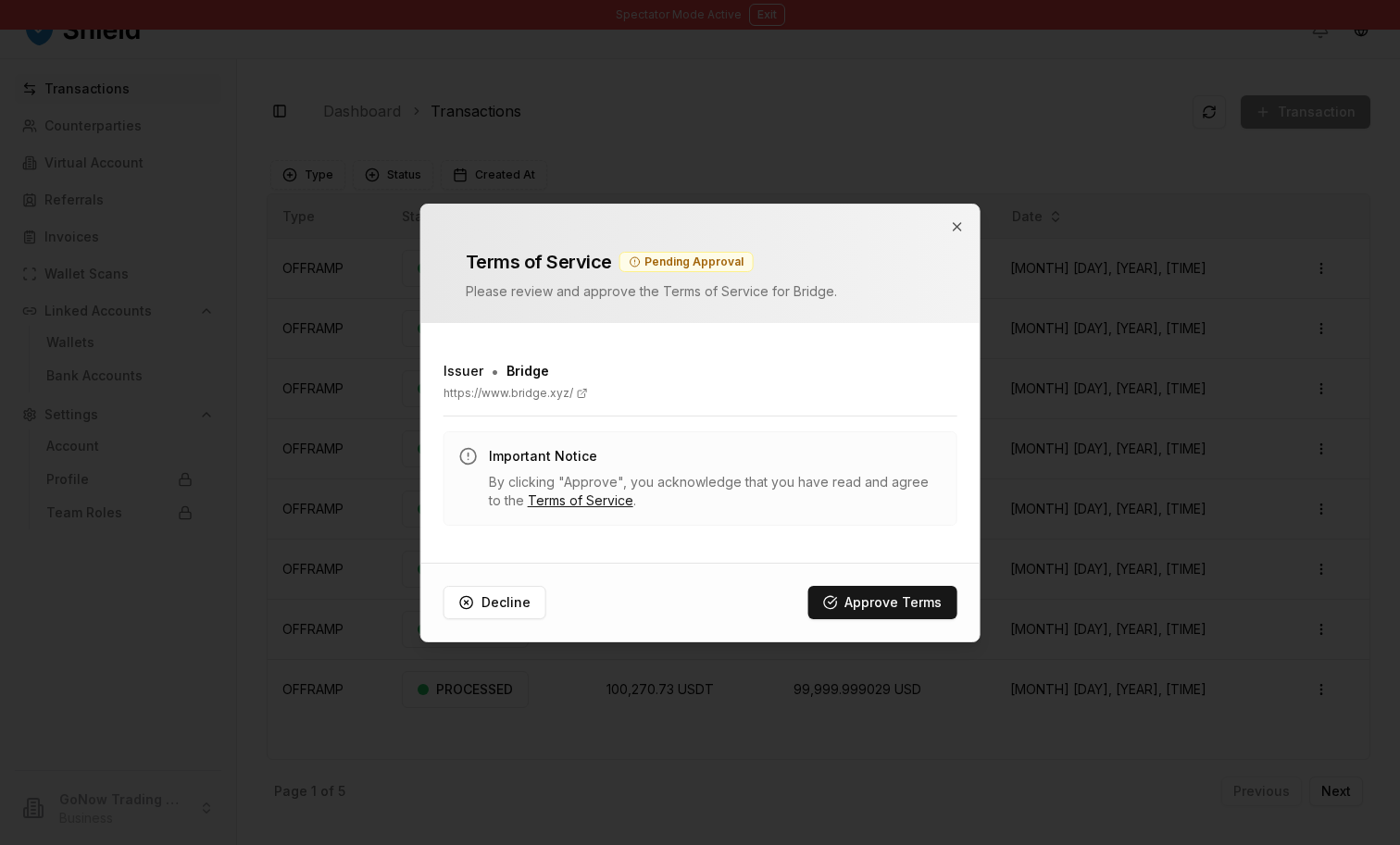 click on "Terms of Service  Pending Approval Please review and approve the Terms of Service for   Bridge ." at bounding box center [700, 264] 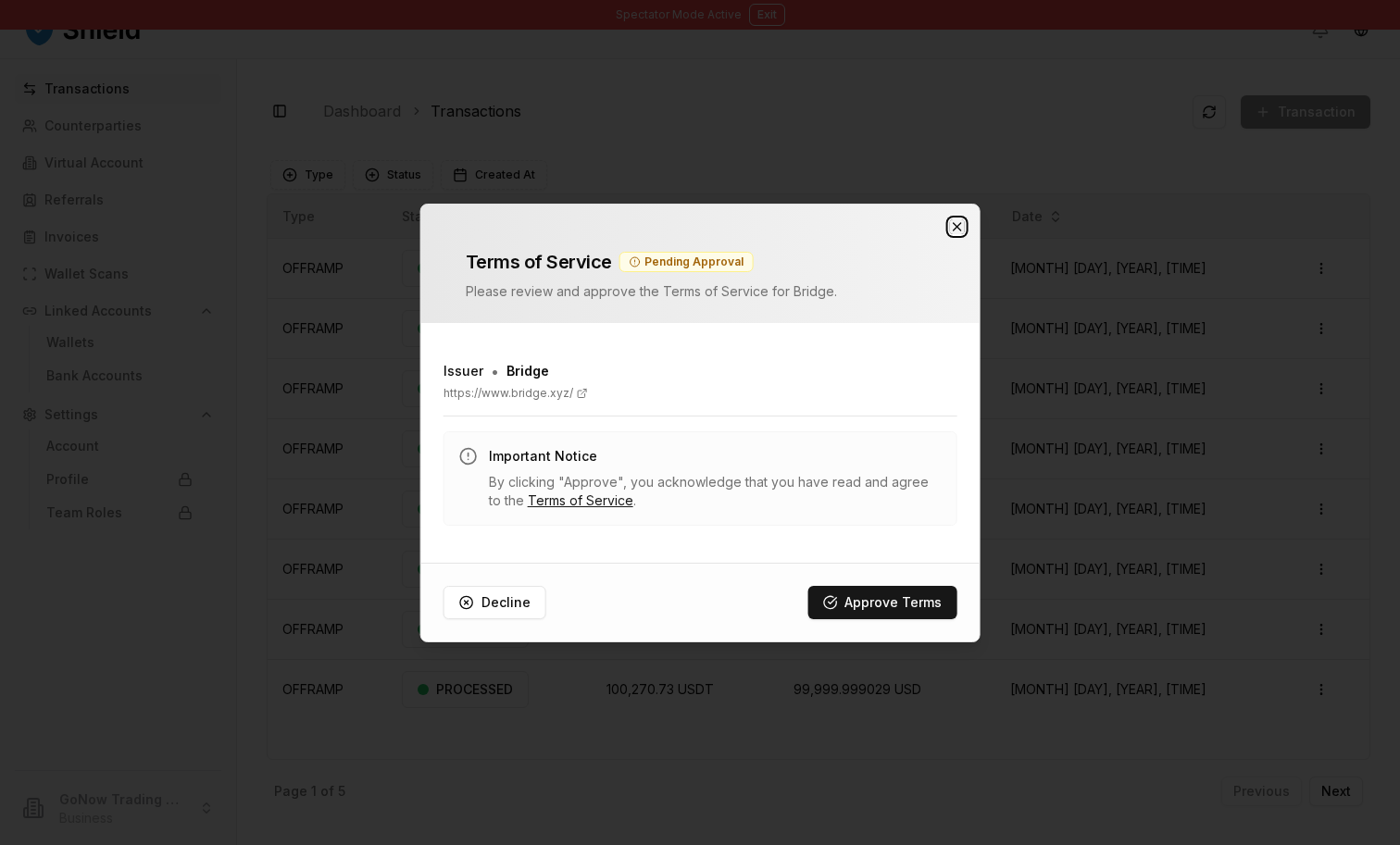 click 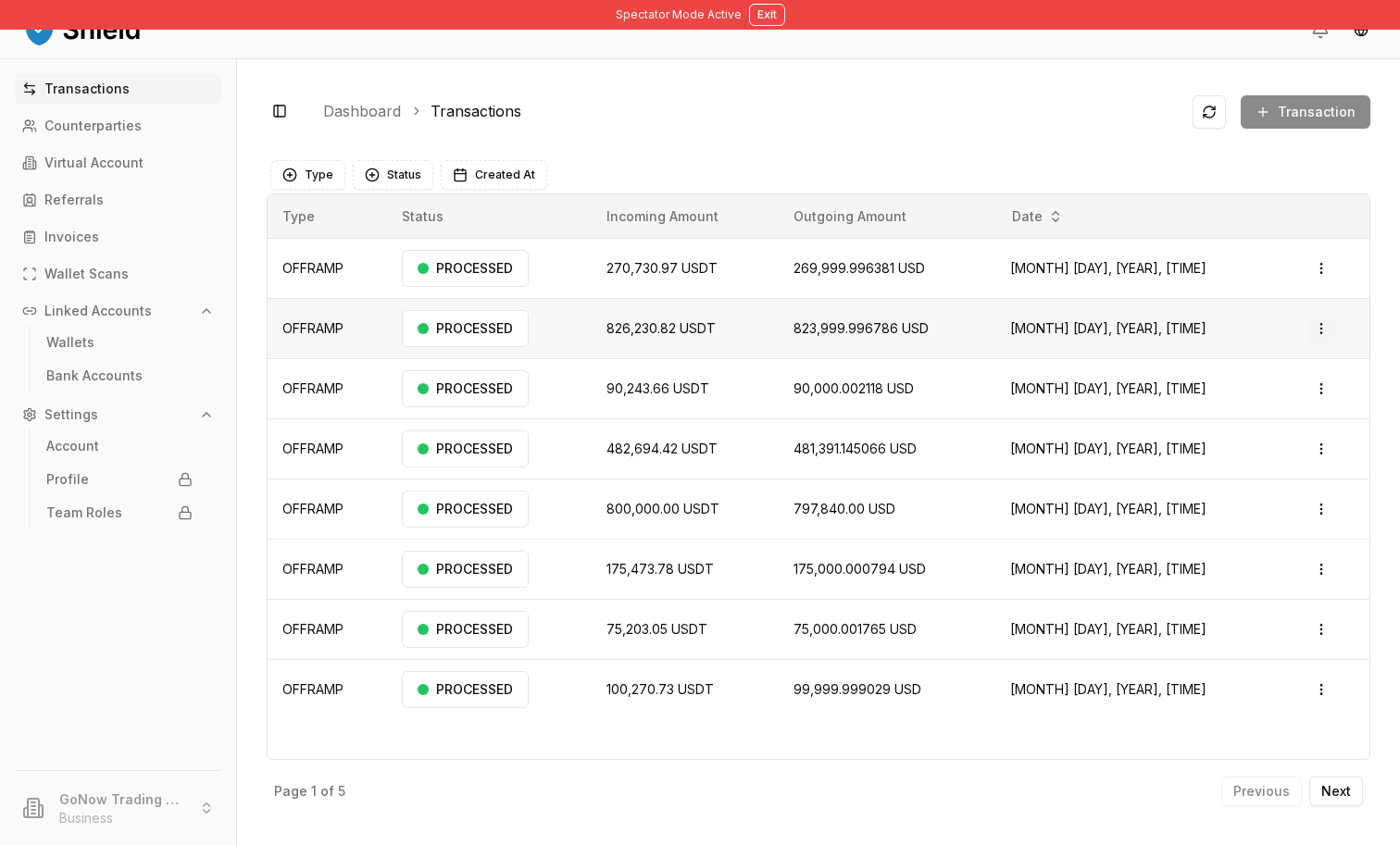 click on "Spectator Mode Active Exit Transactions Counterparties Virtual Account Referrals Invoices Wallet Scans Linked Accounts Wallets Bank Accounts Settings Account Profile Team Roles GoNow Trading LLC Business Toggle Sidebar Dashboard Transactions   Transaction WITHDRAWAL   N/A N/A   400.00 USD [MONTH] [DAY], [YEAR], [TIME] PROCESSED Open menu OFFRAMP   270,730.97 USDT   269,999.996381 USD [MONTH] [DAY], [YEAR], [TIME] PROCESSED Open menu OFFRAMP   500.00 USDT   497.50 USD [MONTH] [DAY], [YEAR], [TIME] PROCESSED Open menu OFFRAMP   826,230.82 USDT   823,999.996786 USD [MONTH] [DAY], [YEAR], [TIME] PROCESSED Open menu OFFRAMP   90,243.66 USDT   90,000.002118 USD [MONTH] [DAY], [YEAR], [TIME] PROCESSED Open menu OFFRAMP   482,694.42 USDT   481,391.145066 USD [MONTH] [DAY], [YEAR], [TIME] PROCESSED Open menu WITHDRAWAL   N/A N/A   150.00 USD [MONTH] [DAY], [YEAR], [TIME] PROCESSED Open menu OFFRAMP   800,000.00 USDT   797,840.00 USD [MONTH] [DAY], [YEAR], [TIME] PROCESSED Open menu Page 1 of 5 Previous Next Type Status Created At Type Status Incoming Amount Outgoing Amount Date" at bounding box center [700, 422] 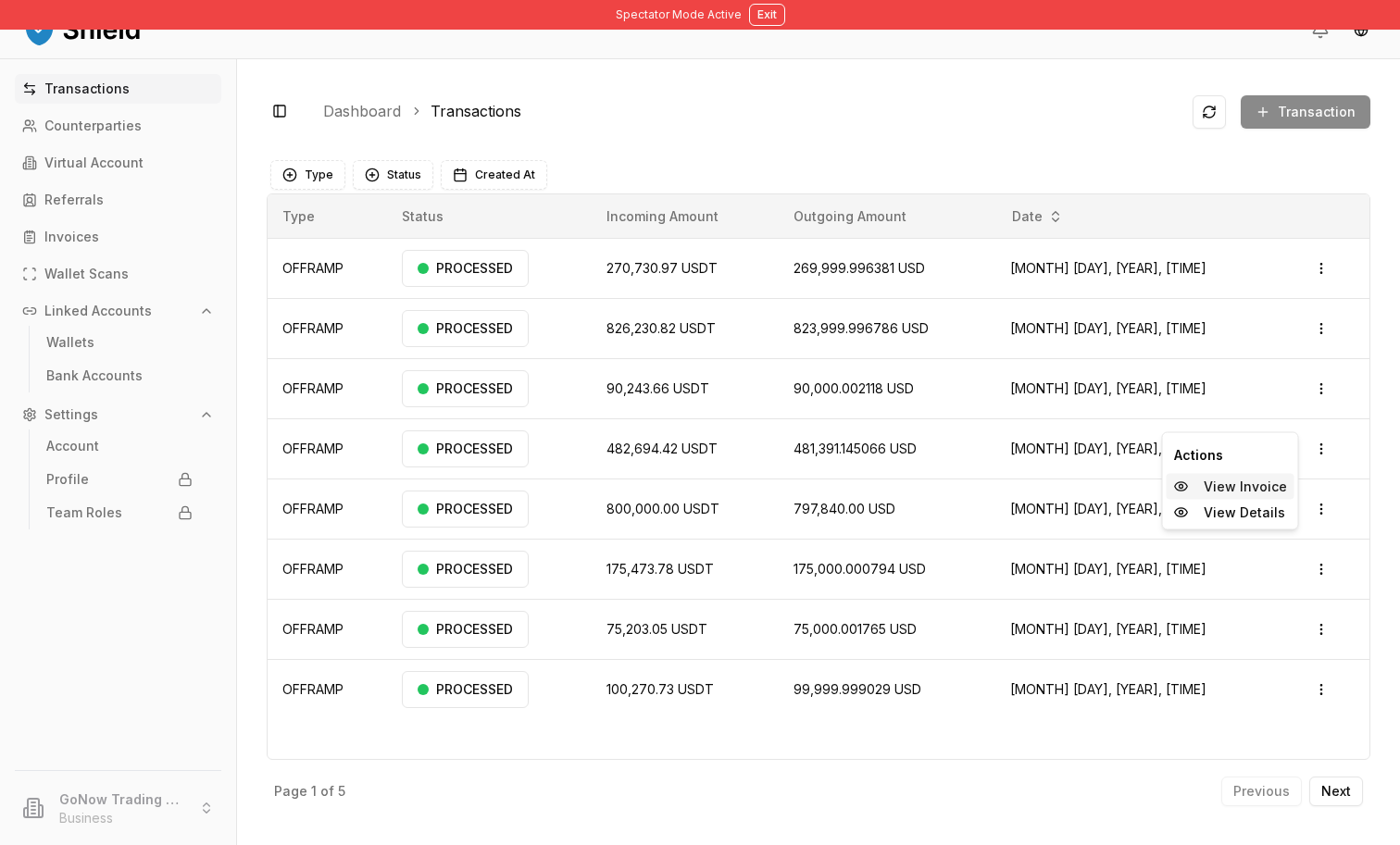 click on "View Invoice" at bounding box center [1245, 487] 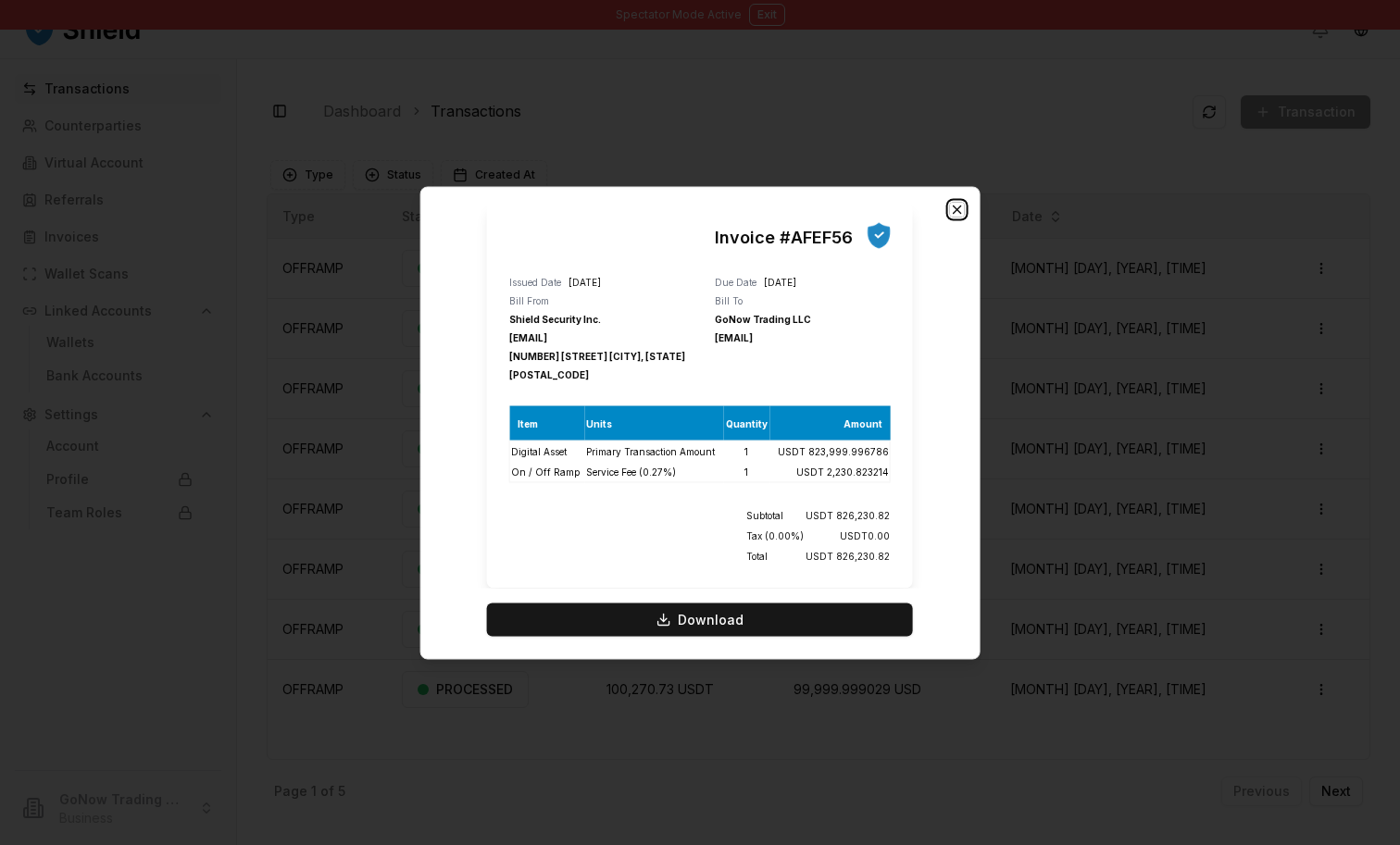 click 